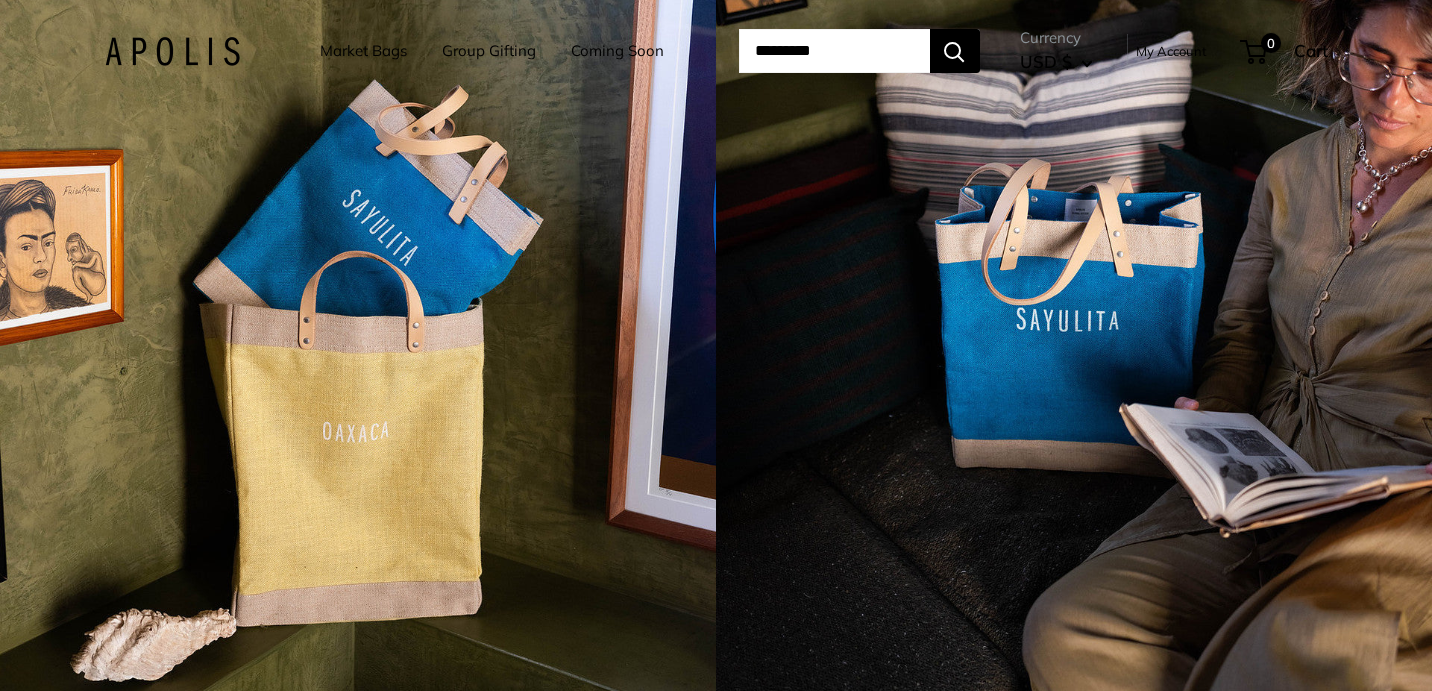 scroll, scrollTop: 0, scrollLeft: 0, axis: both 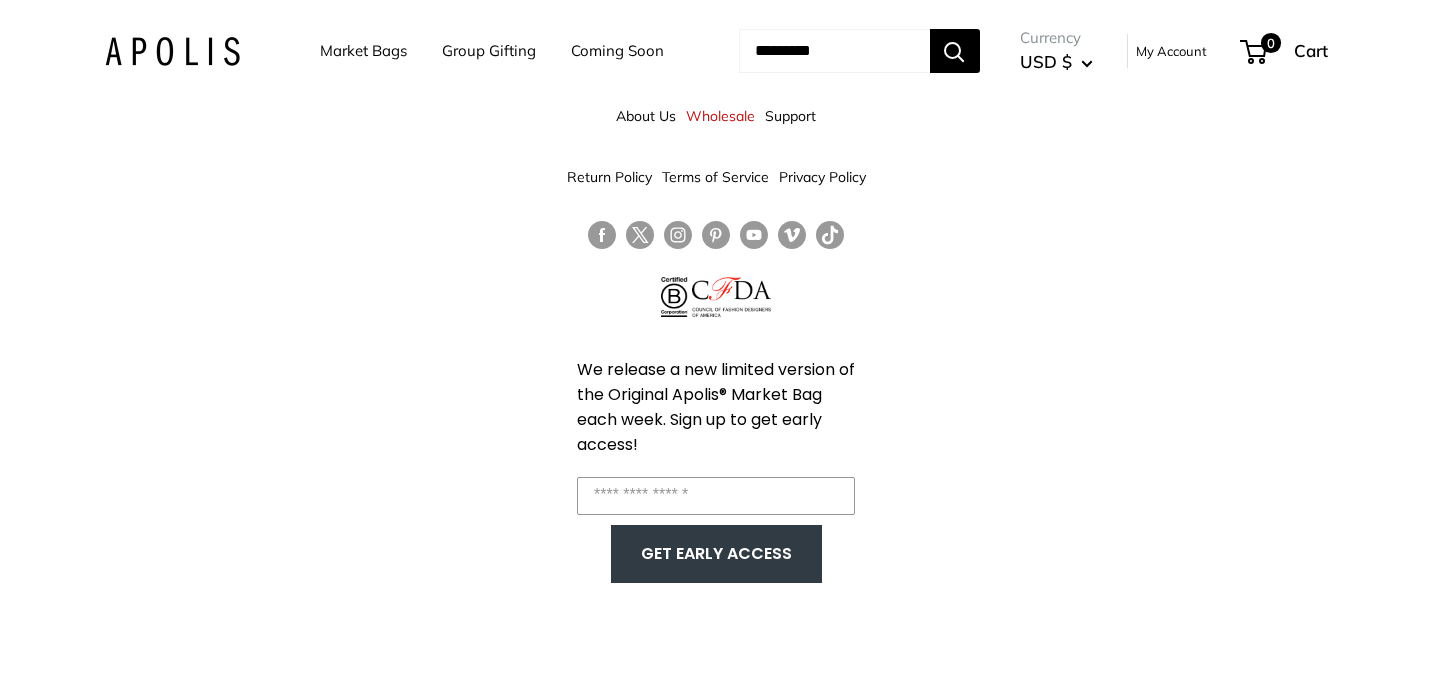 click on "Market Bags" at bounding box center [363, 51] 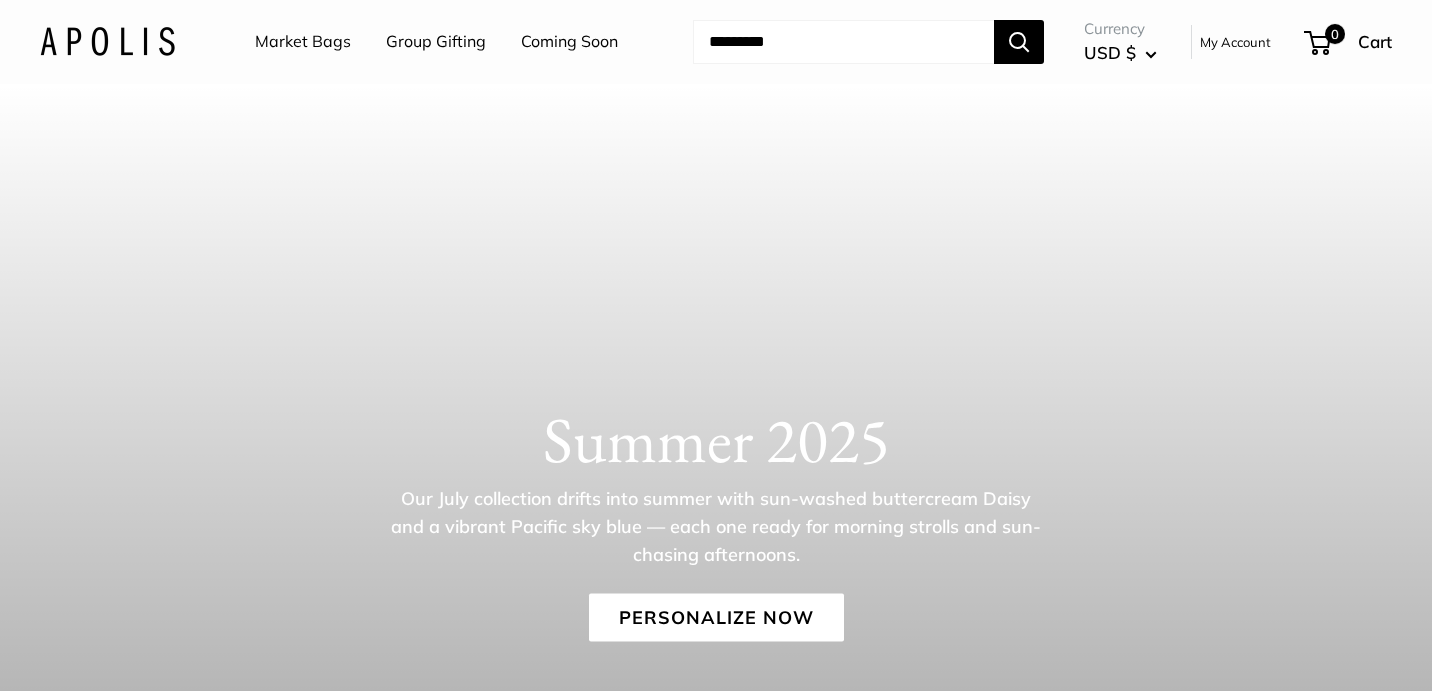 scroll, scrollTop: 0, scrollLeft: 0, axis: both 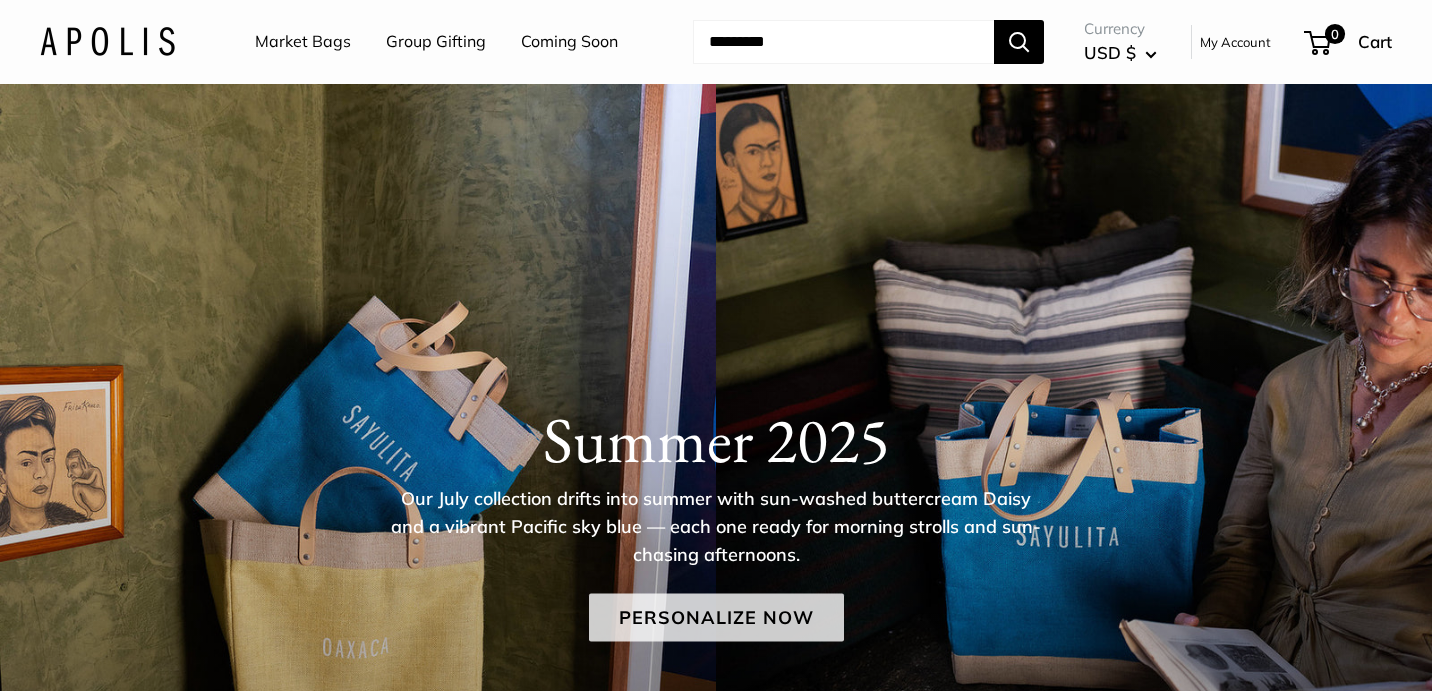 click on "Personalize Now" at bounding box center (716, 617) 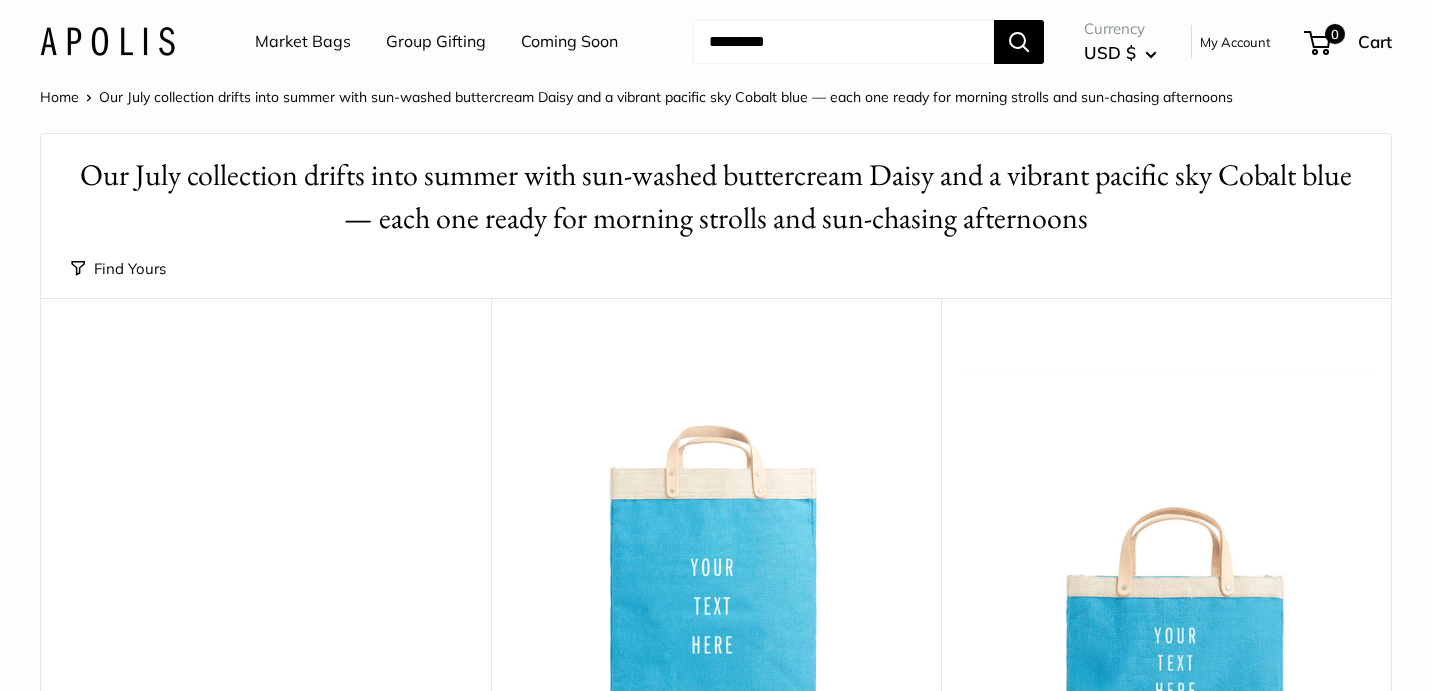 scroll, scrollTop: 0, scrollLeft: 0, axis: both 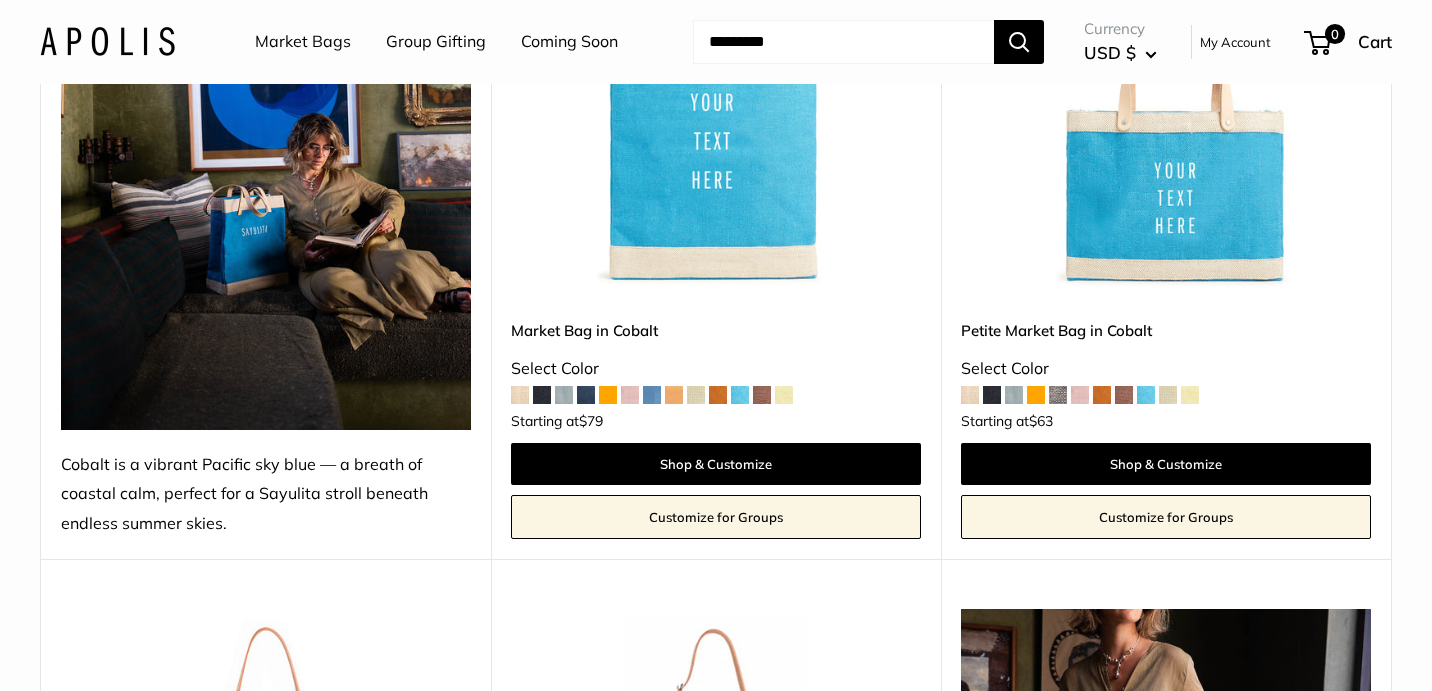 click at bounding box center [520, 395] 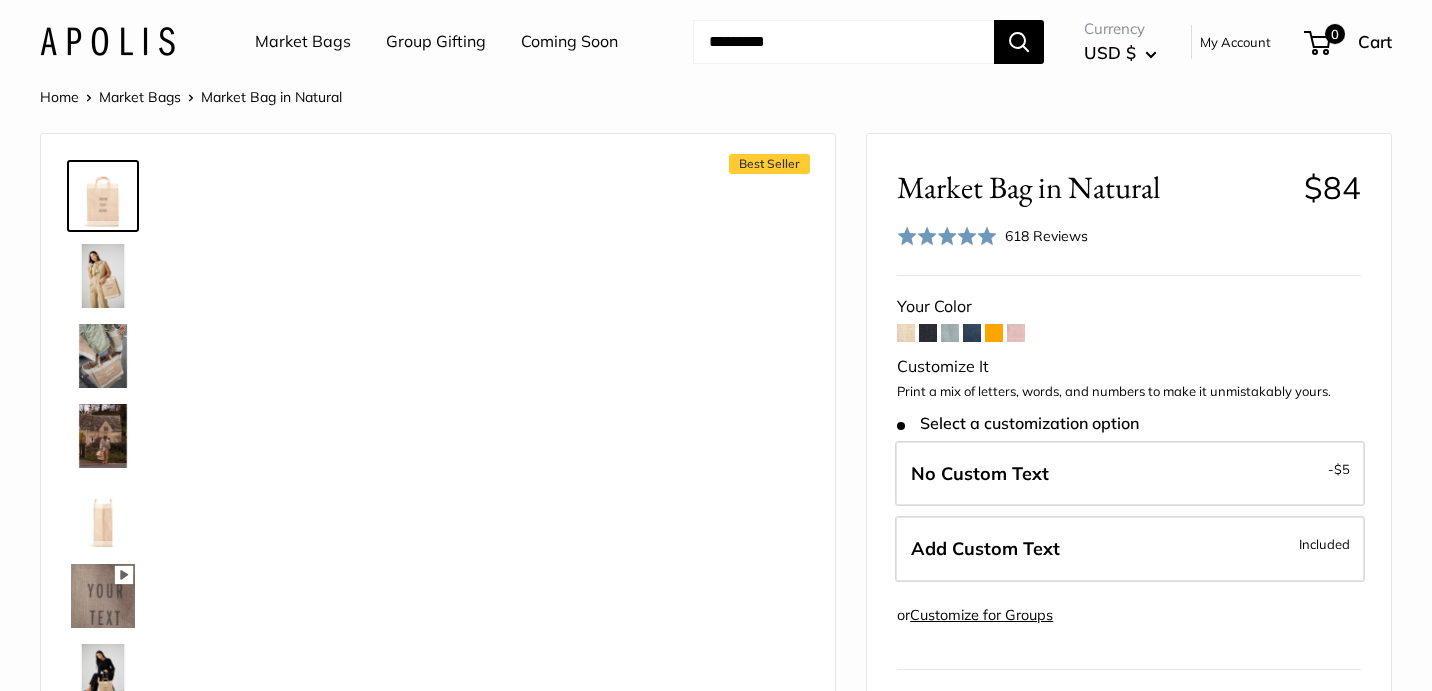 scroll, scrollTop: 0, scrollLeft: 0, axis: both 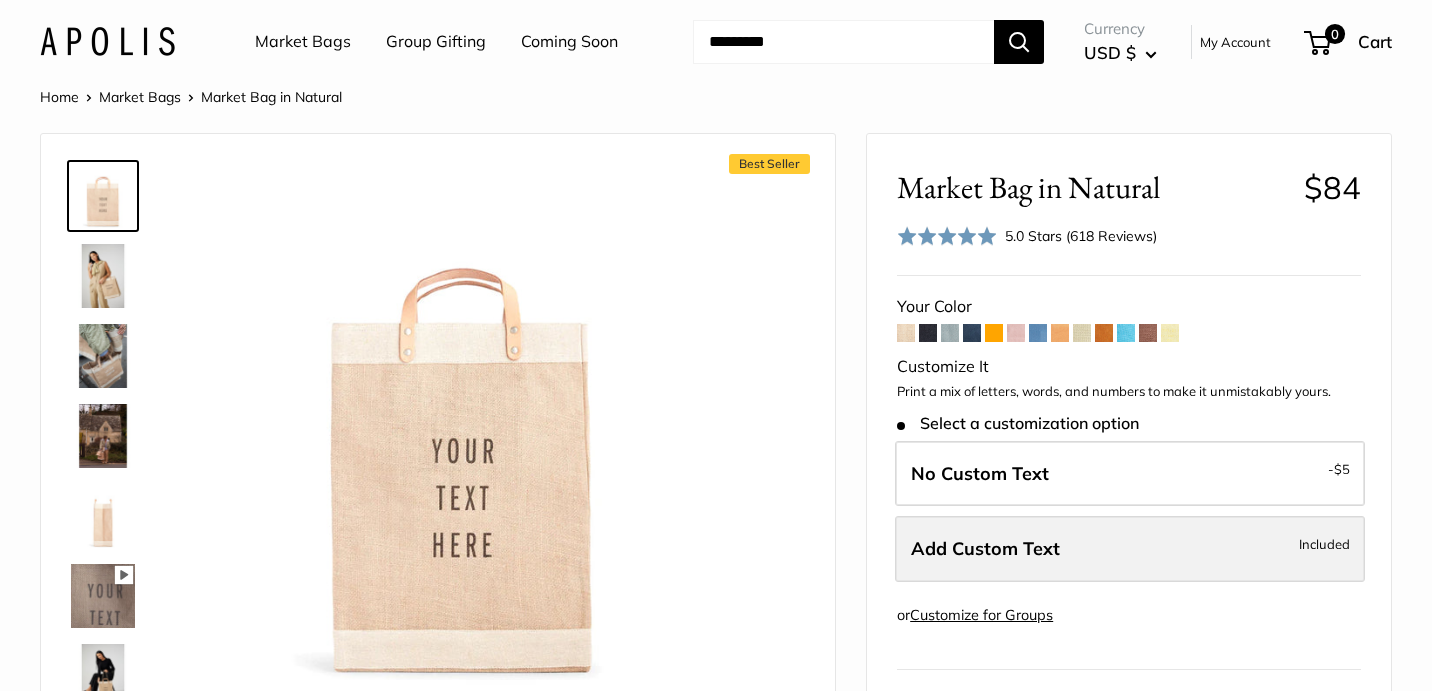 click on "Add Custom Text
Included" at bounding box center (1130, 549) 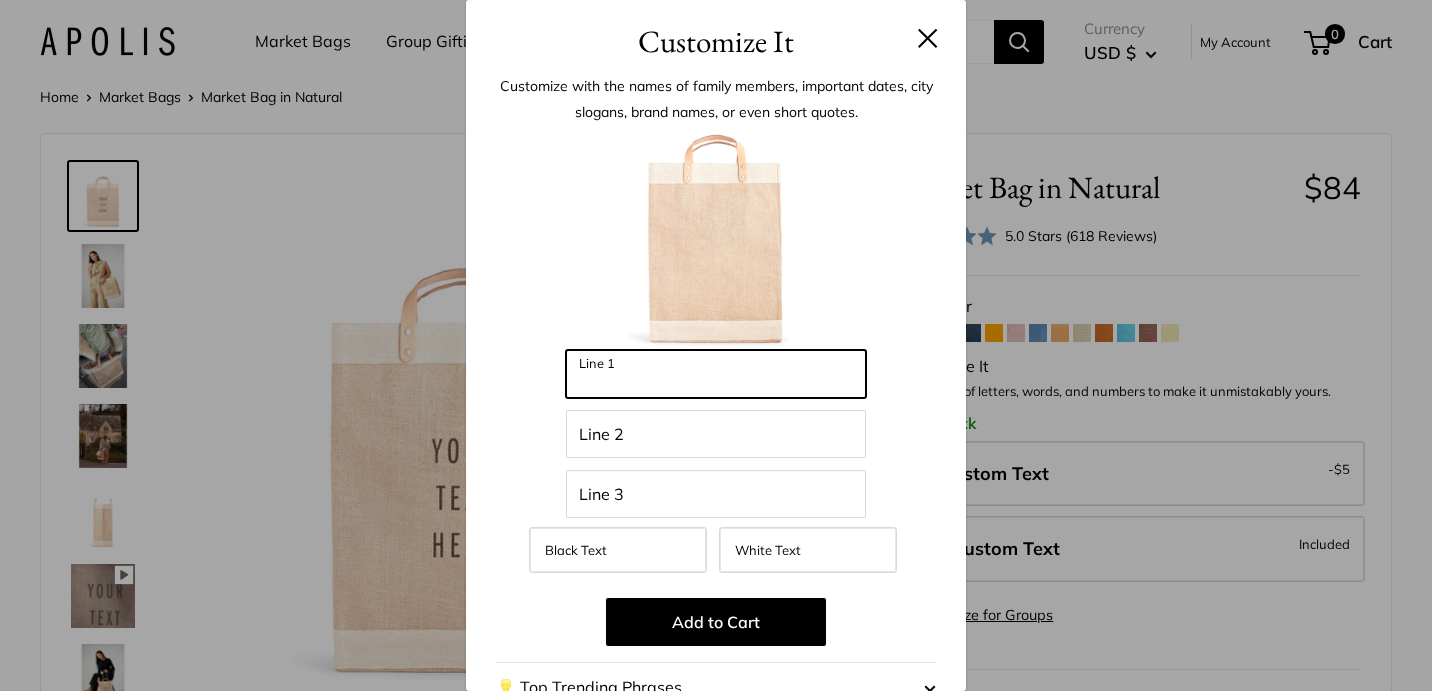 click on "Line 1" at bounding box center [716, 374] 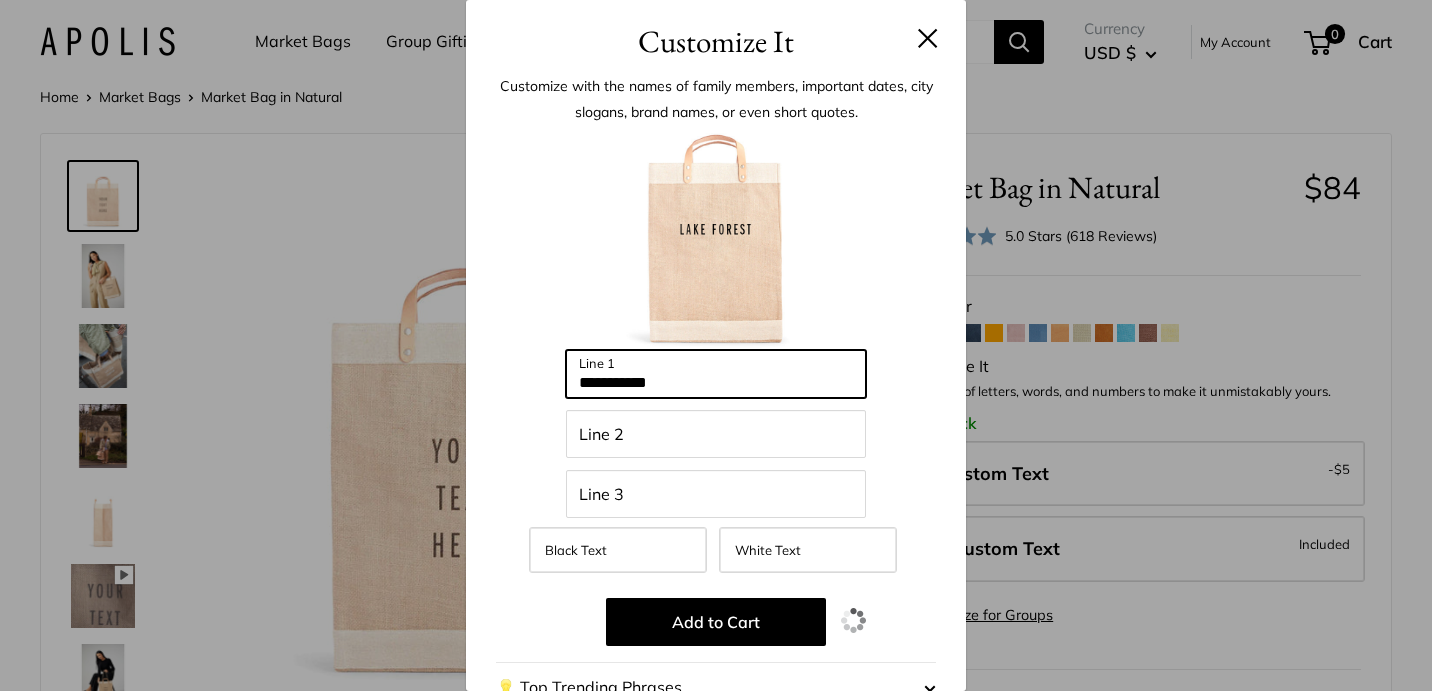 type on "**********" 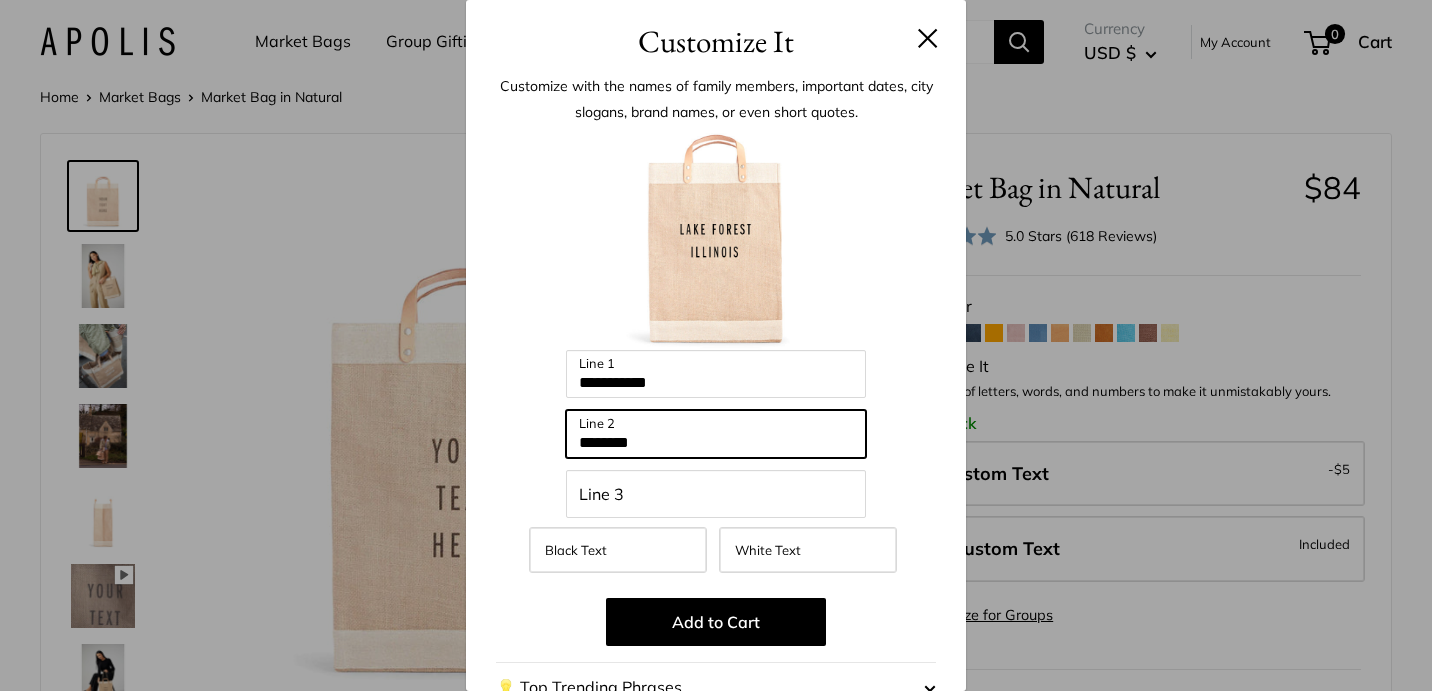 type on "********" 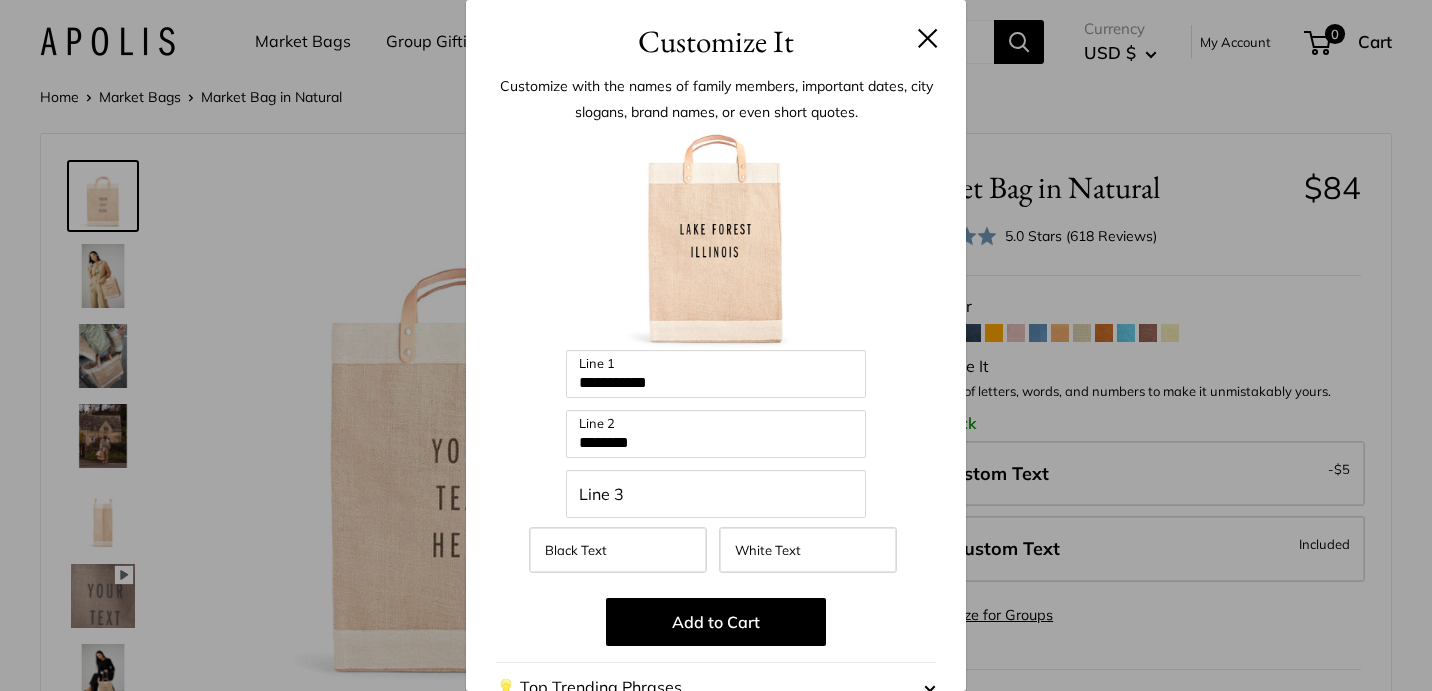 click on "**********" at bounding box center [716, 452] 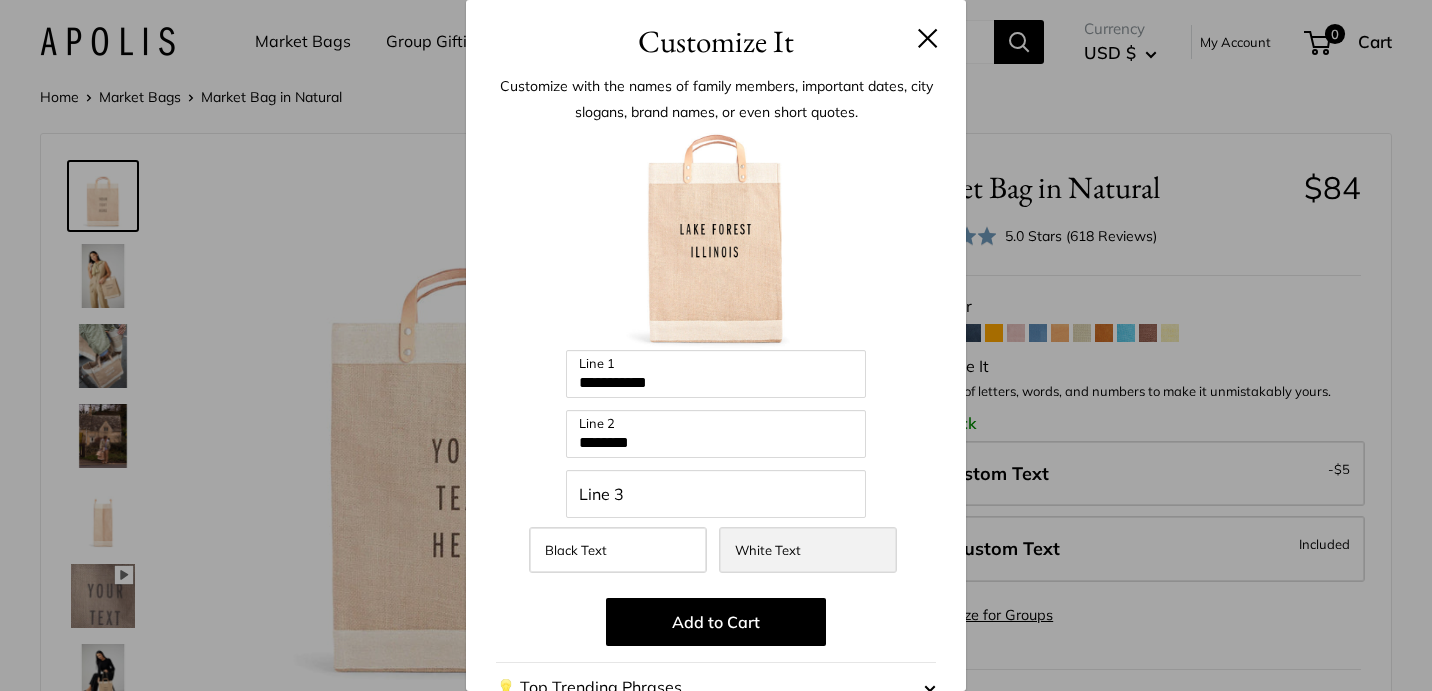 click on "White Text" at bounding box center (808, 550) 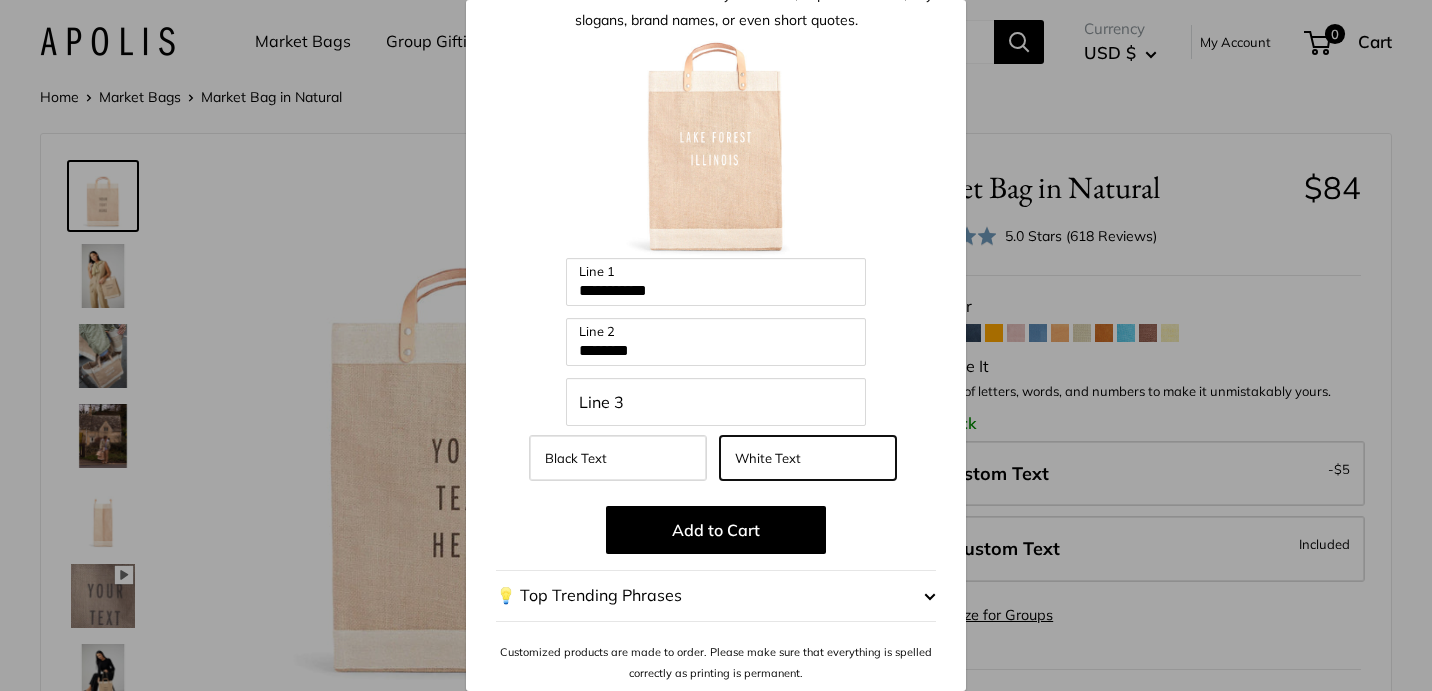 scroll, scrollTop: 0, scrollLeft: 0, axis: both 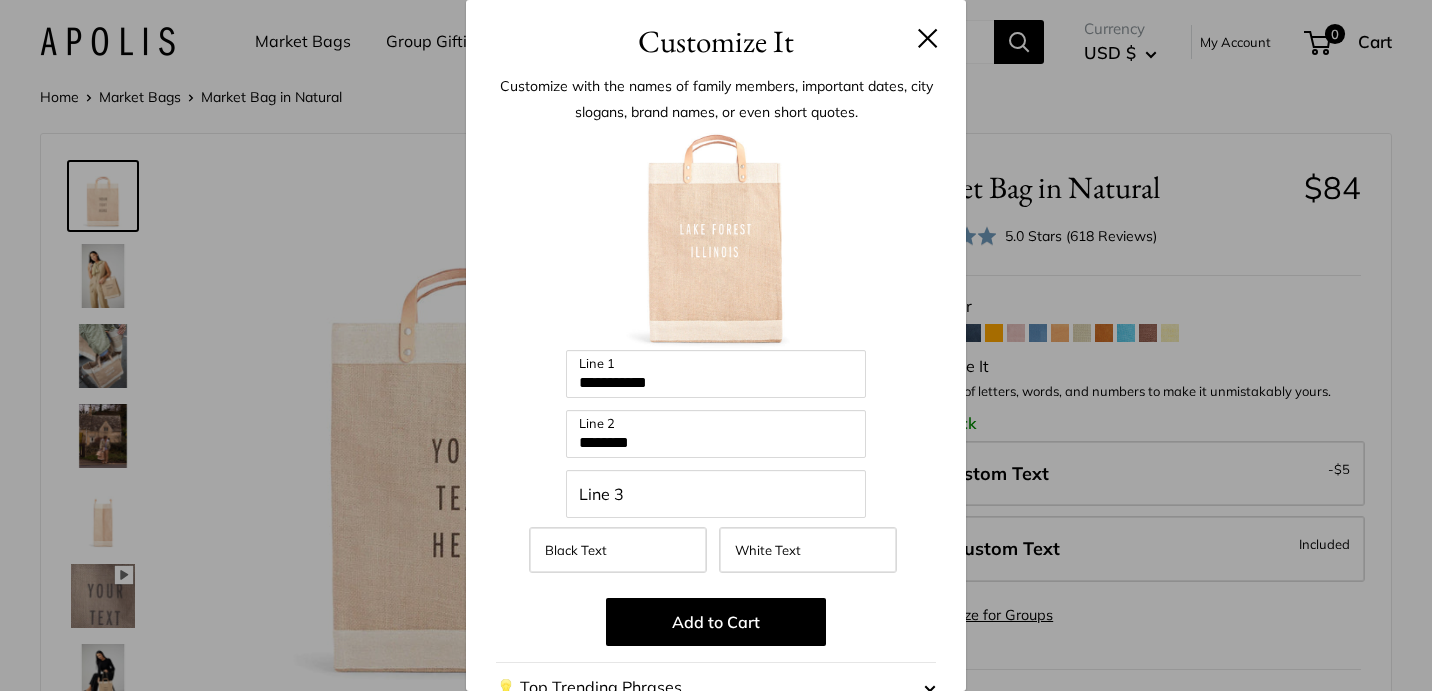 click on "**********" at bounding box center (716, 345) 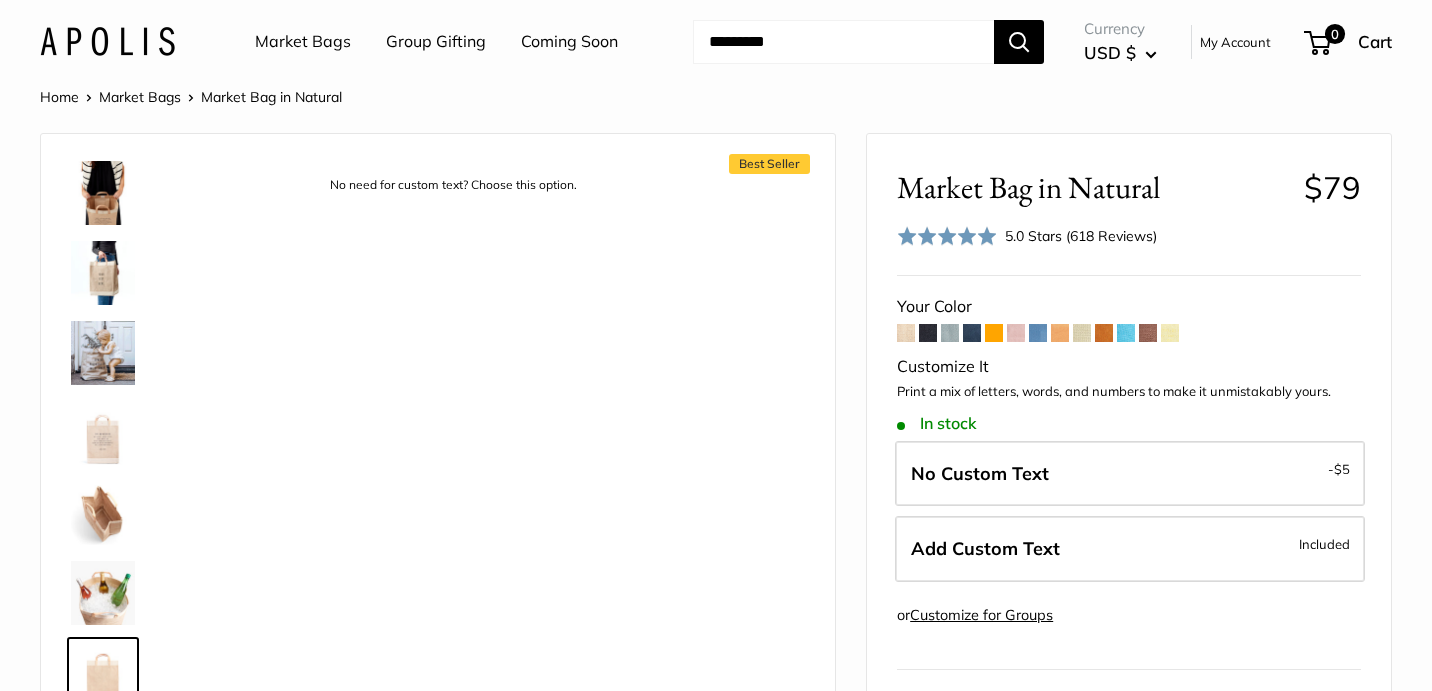 scroll, scrollTop: 1088, scrollLeft: 0, axis: vertical 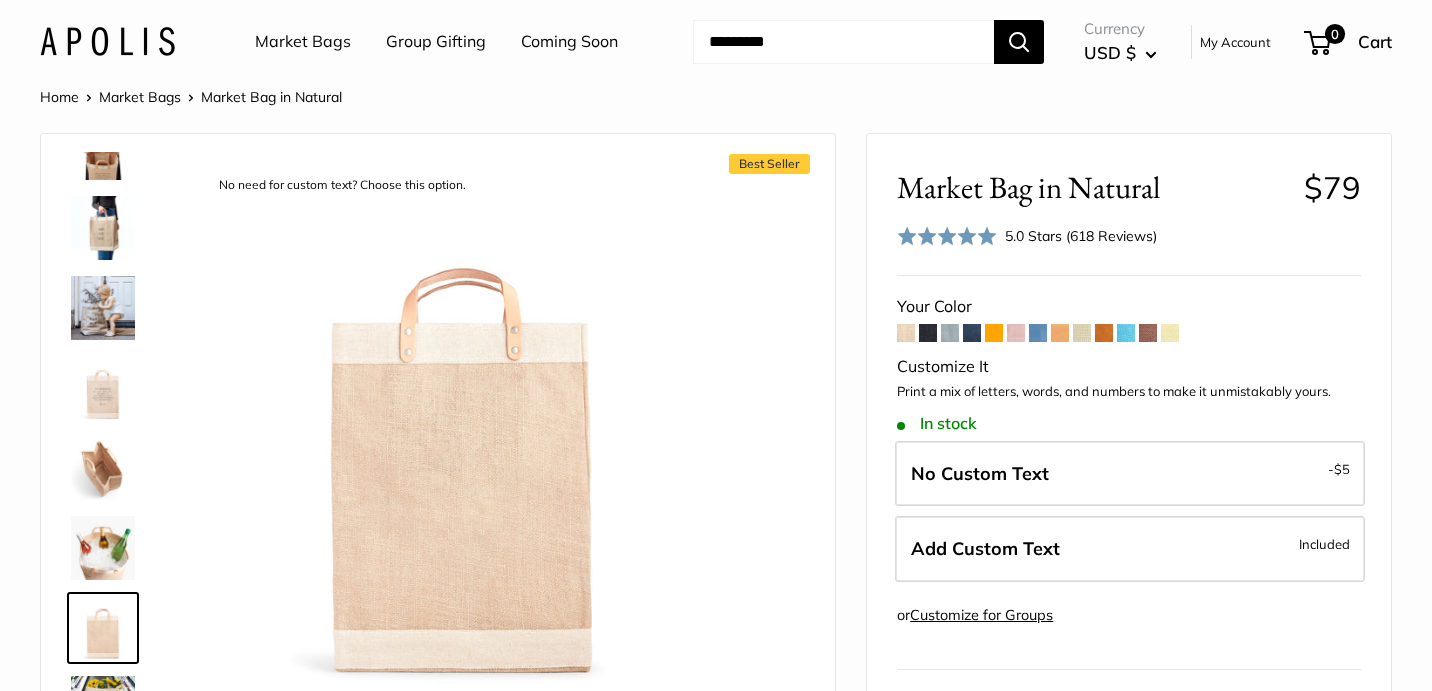 click on "Home
Market Bags
Market Bag in Natural
Best Seller
13" wide, 18" high, 8" deep; handles: 3.5"
Pause Play % buffered 00:00 Unmute Mute Exit fullscreen Enter fullscreen Play" at bounding box center [716, 935] 